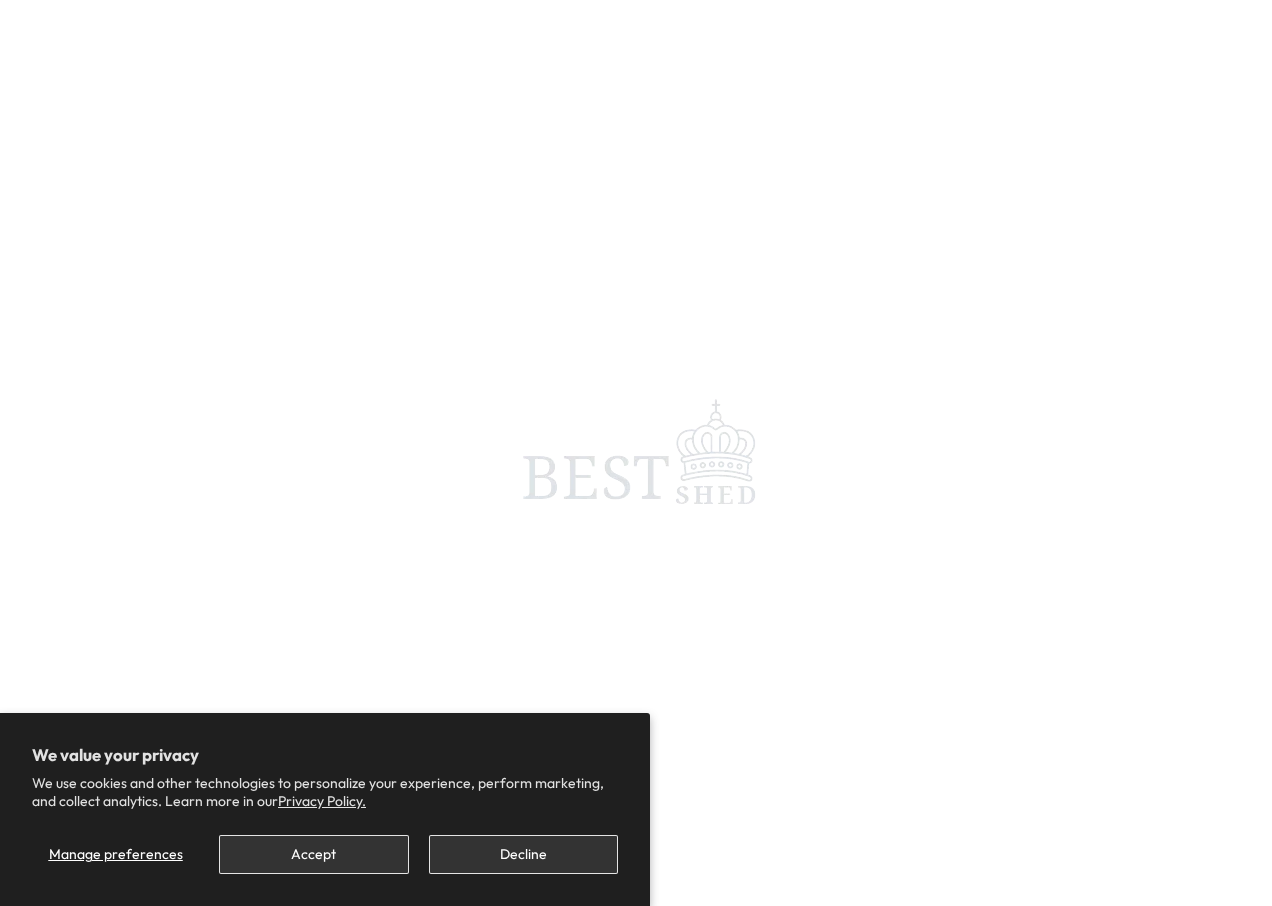 scroll, scrollTop: 0, scrollLeft: 0, axis: both 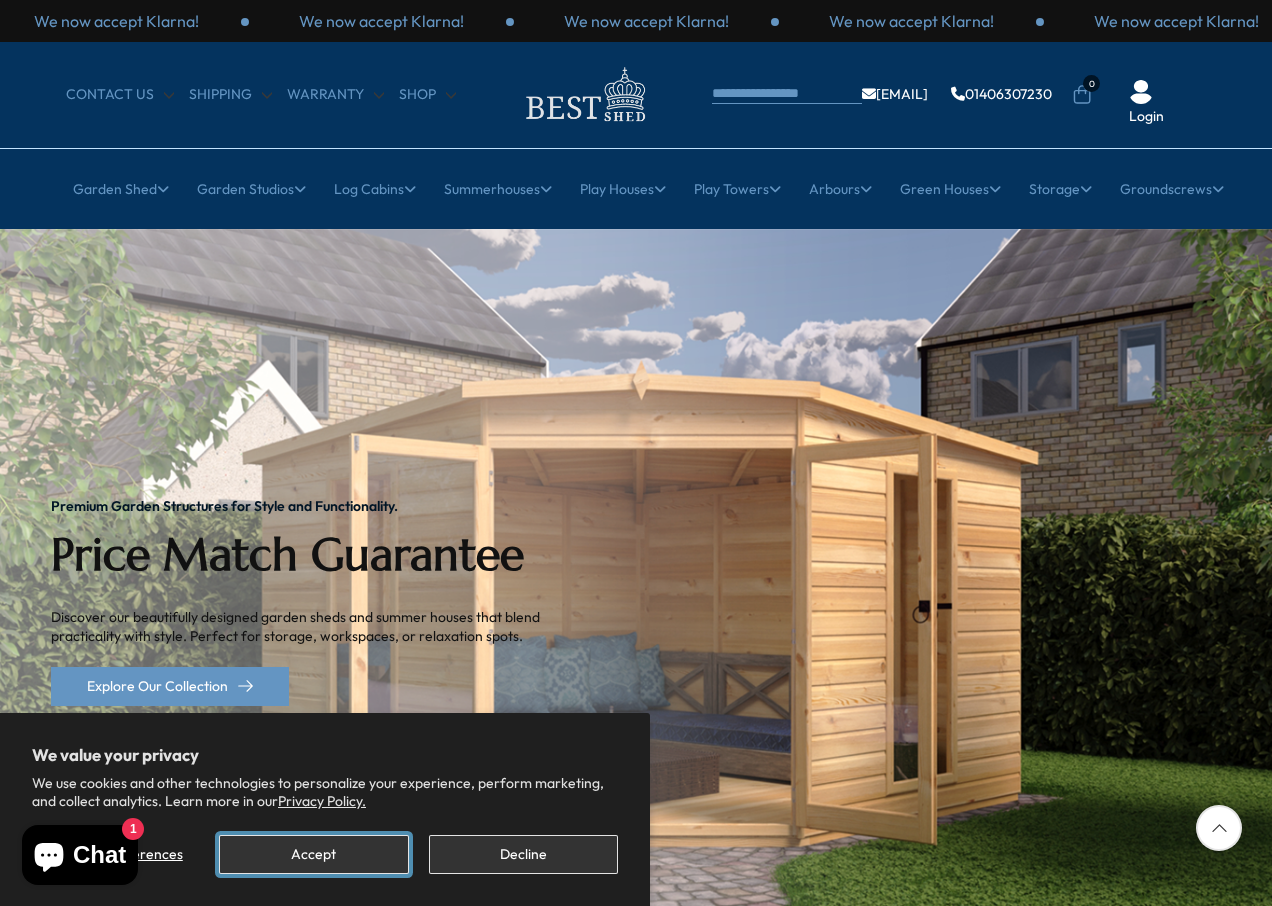 click on "Accept" at bounding box center (313, 854) 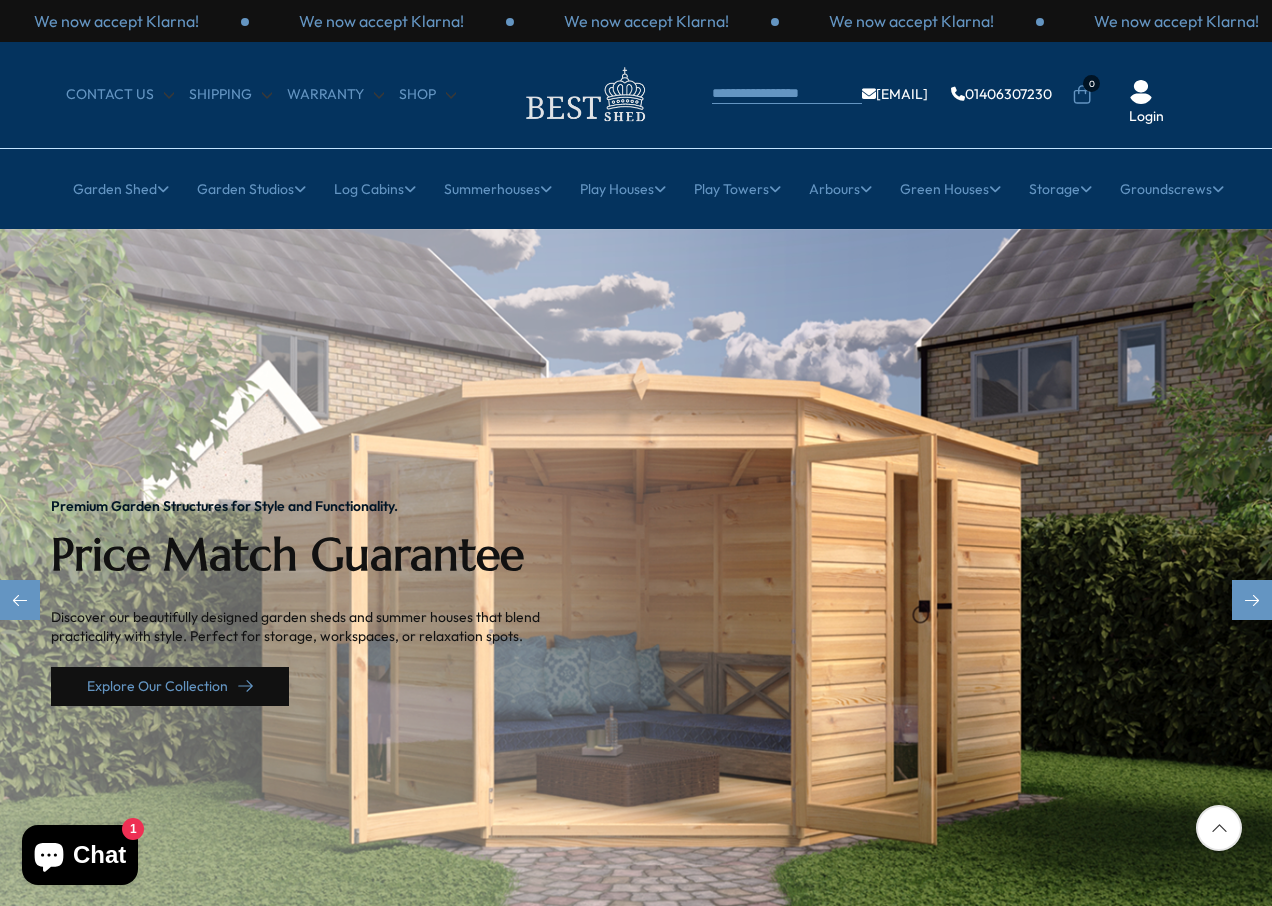 click 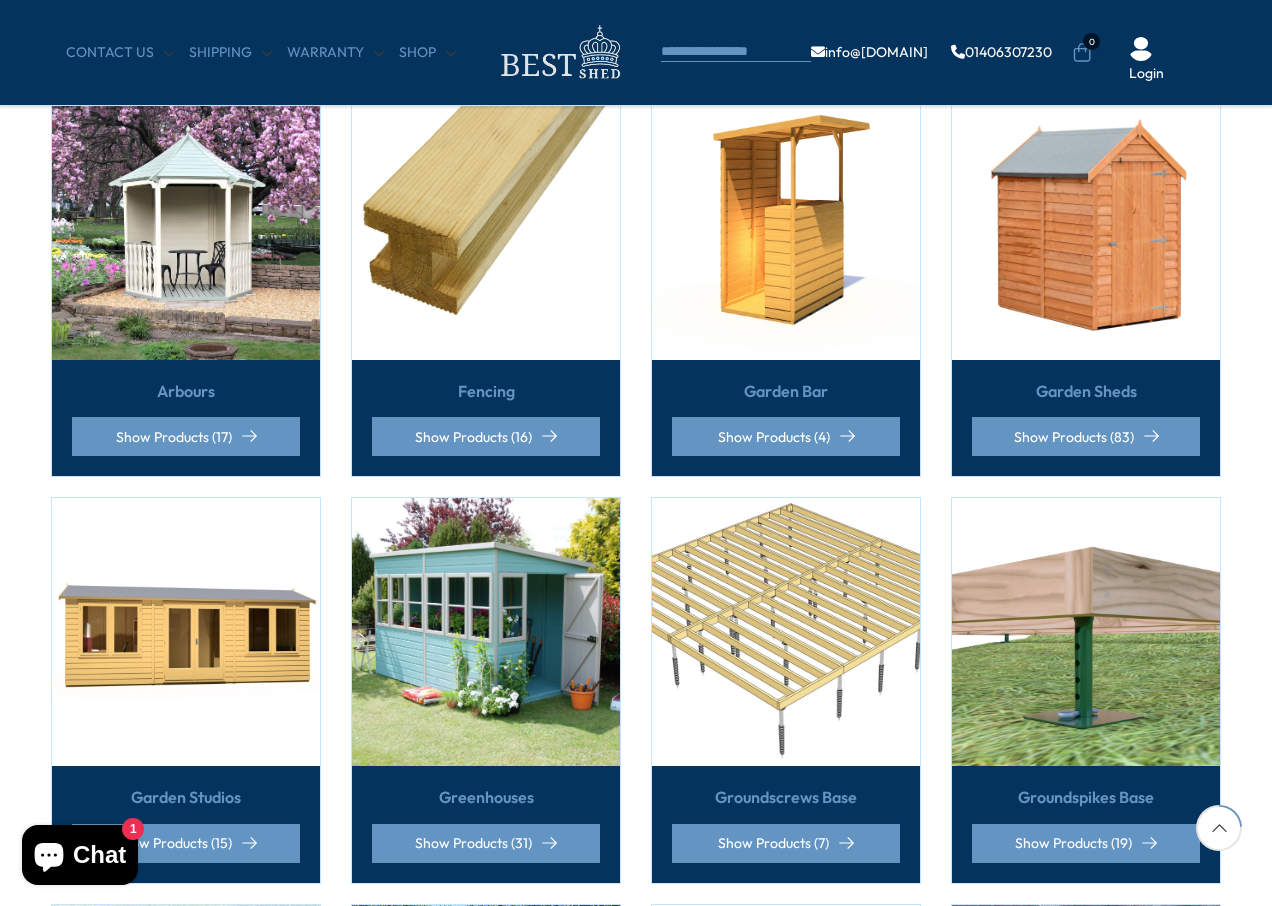 scroll, scrollTop: 600, scrollLeft: 0, axis: vertical 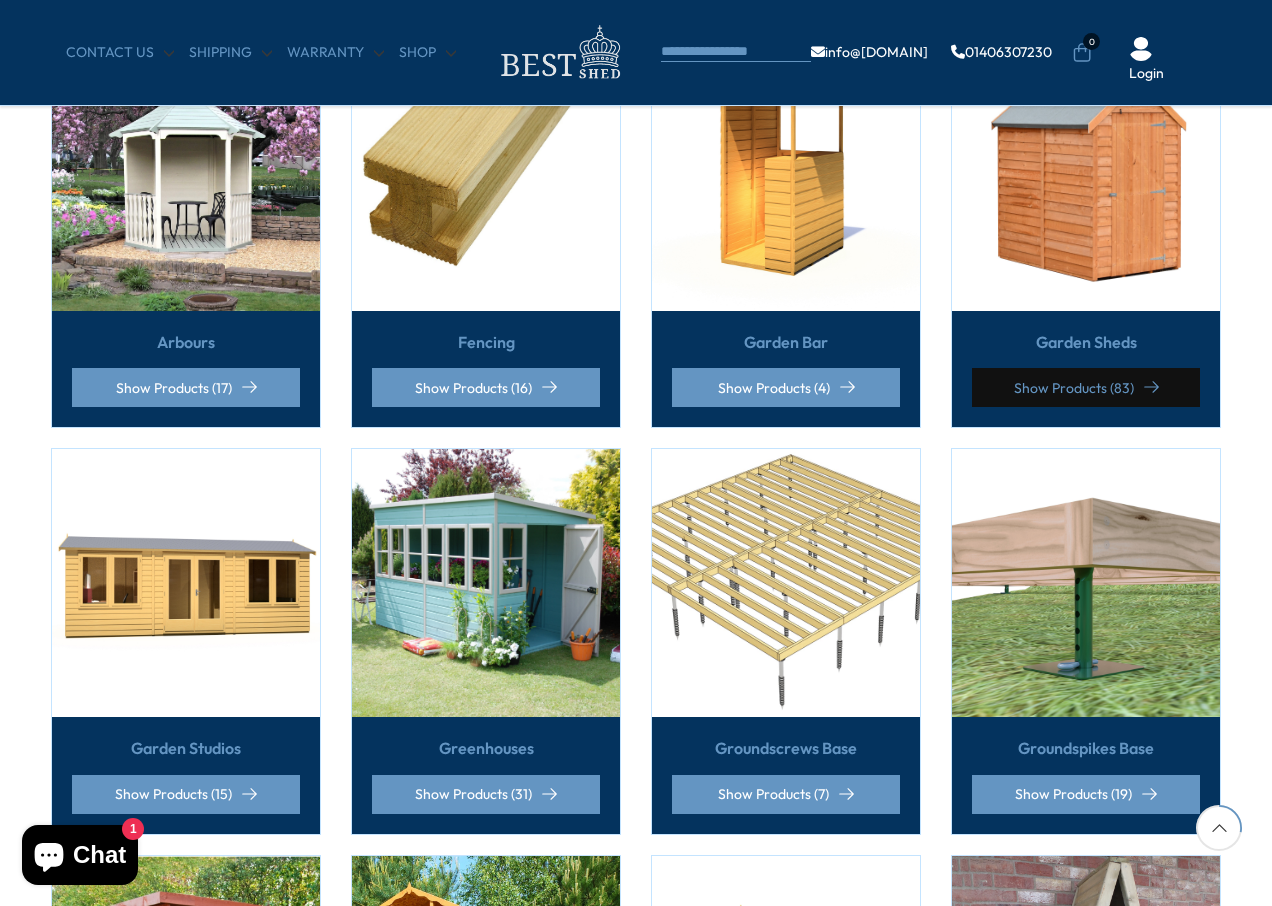 click on "Show Products (83)" at bounding box center [1086, 387] 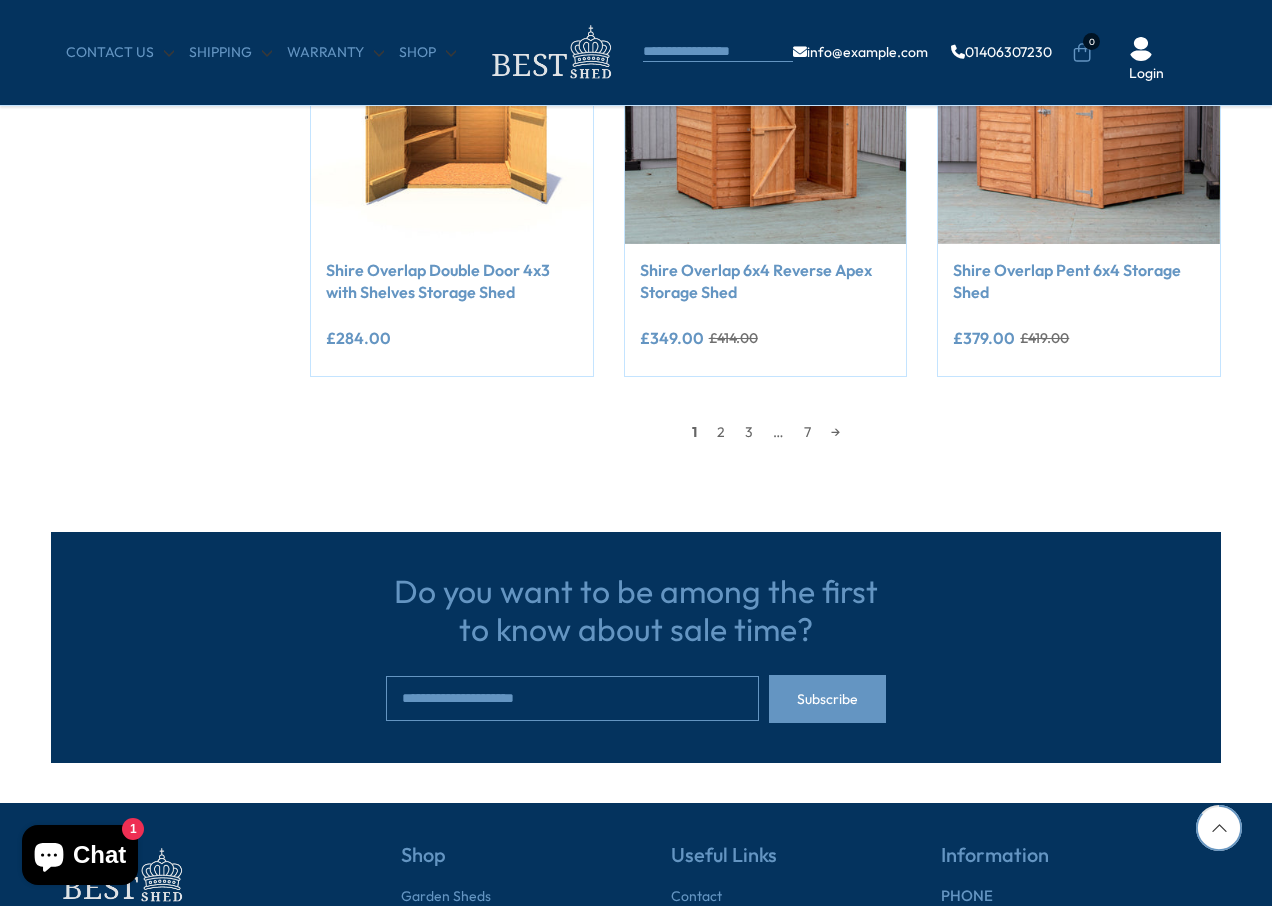 scroll, scrollTop: 1900, scrollLeft: 0, axis: vertical 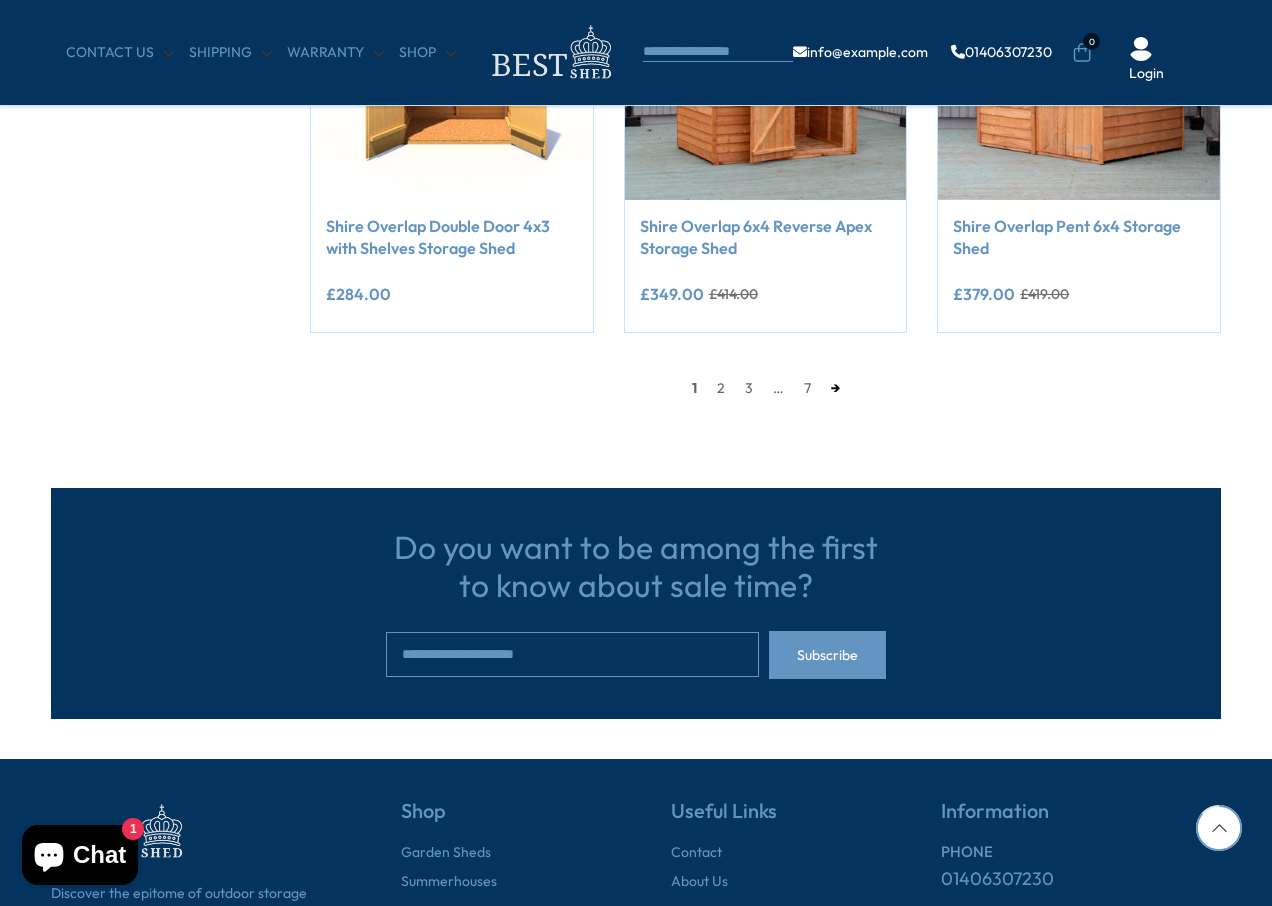 click on "→" at bounding box center (835, 388) 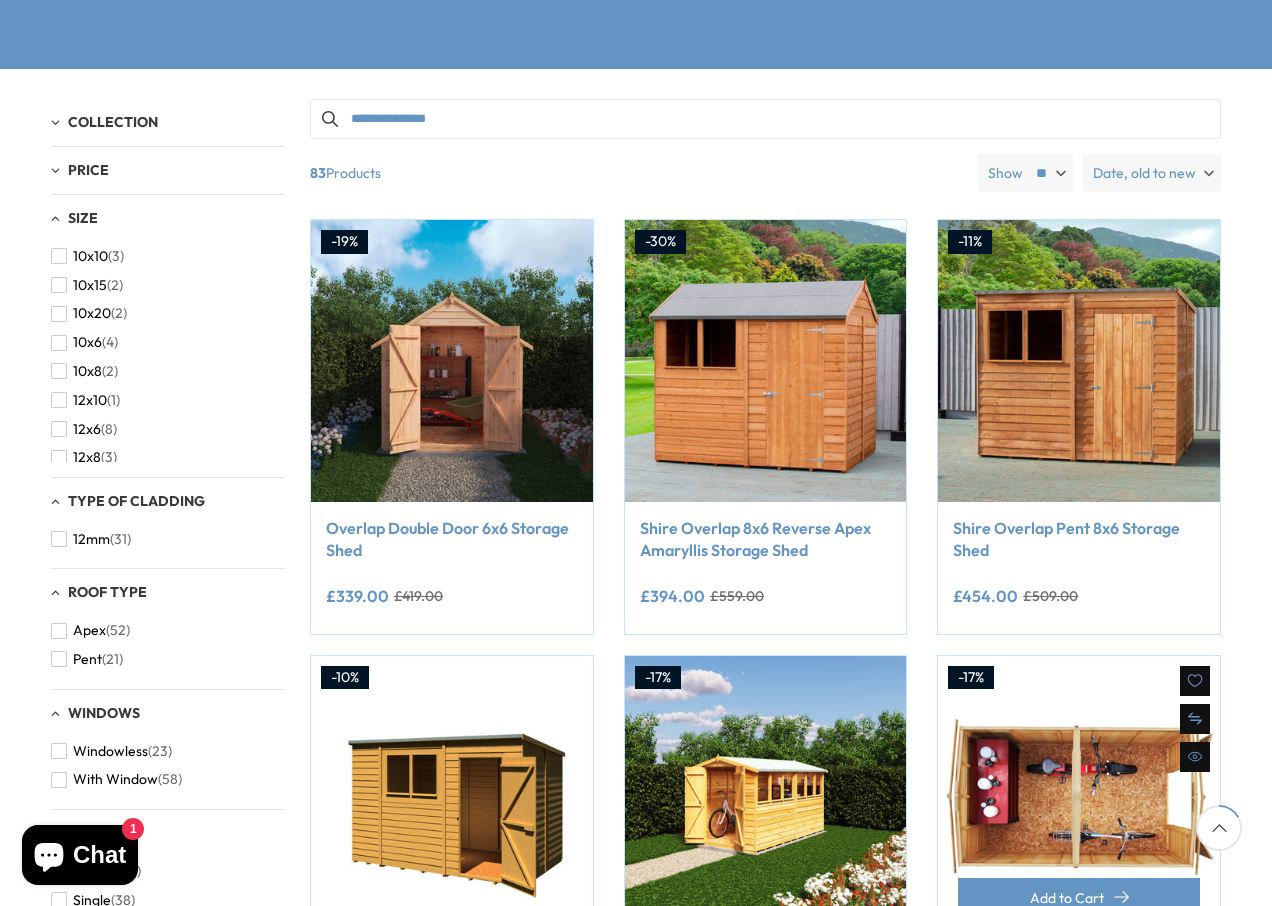 scroll, scrollTop: 391, scrollLeft: 0, axis: vertical 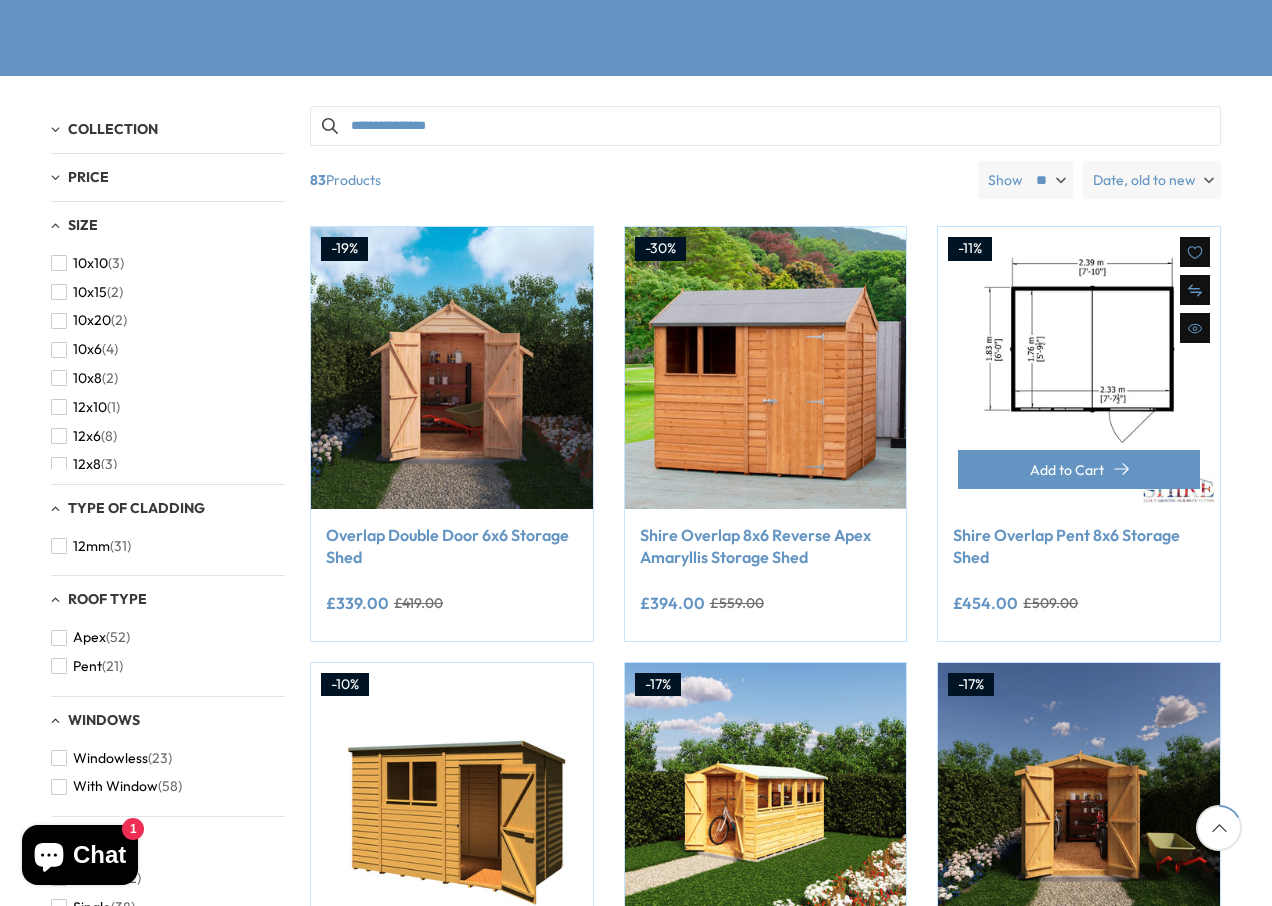 click at bounding box center (1079, 368) 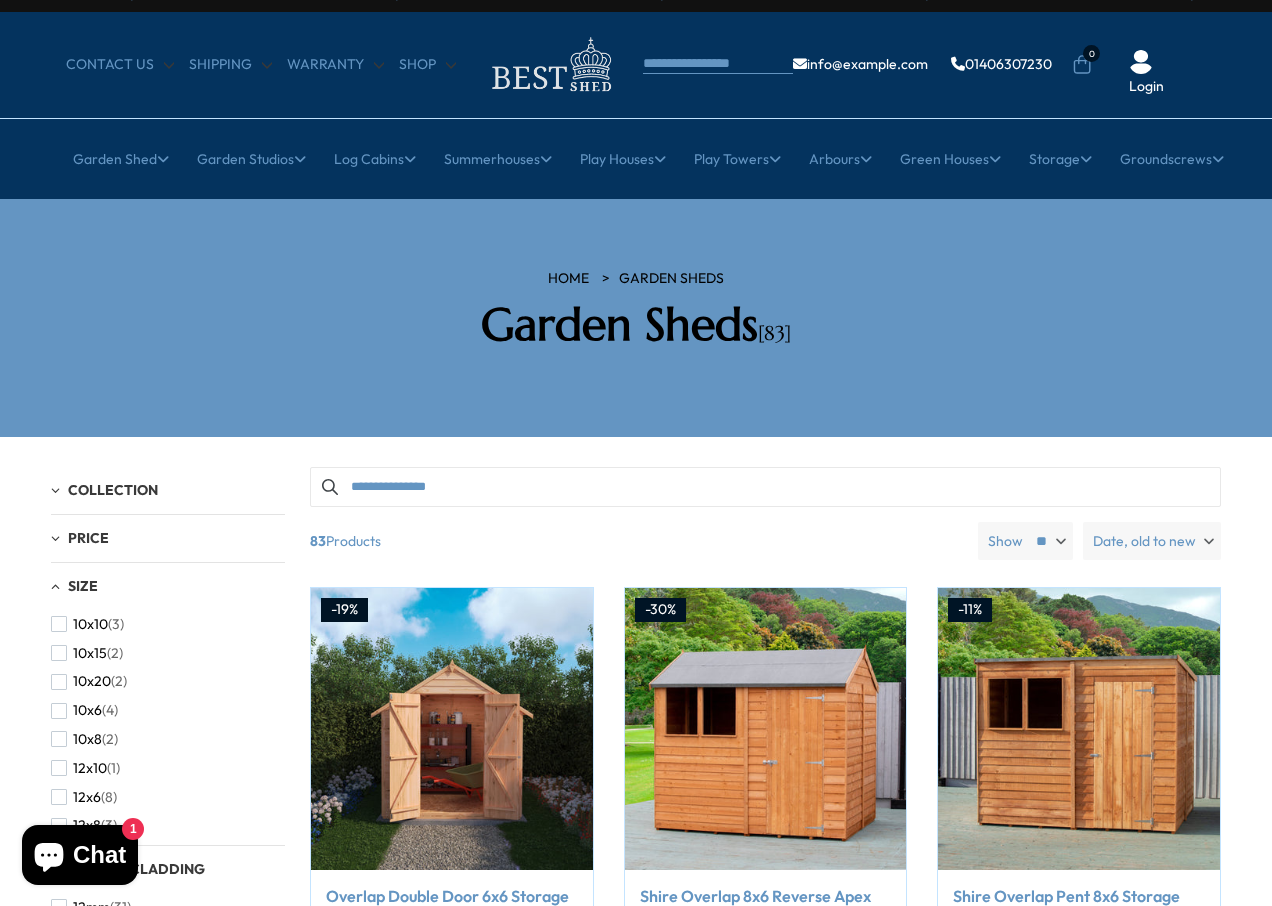 scroll, scrollTop: 0, scrollLeft: 0, axis: both 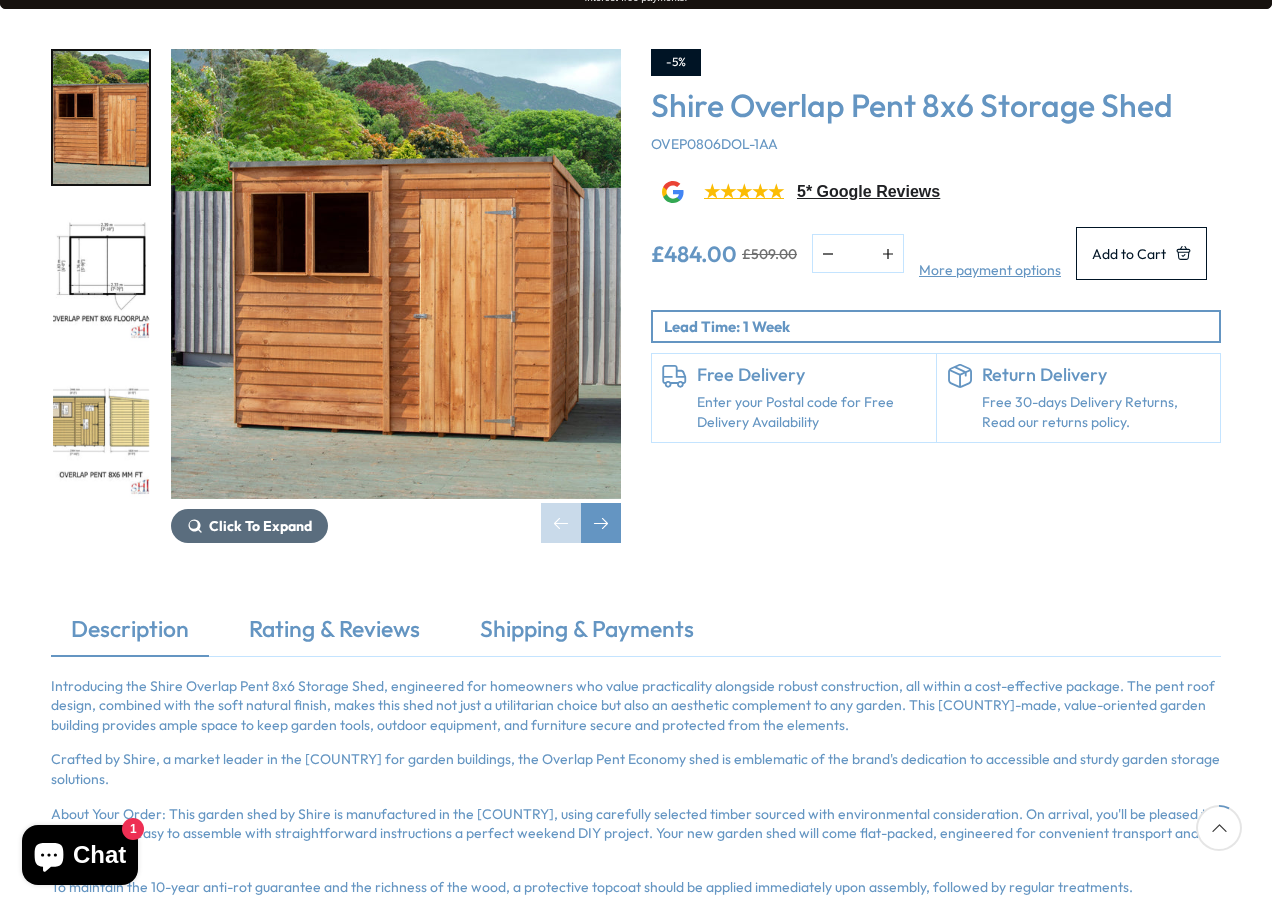 click on "Click To Expand" at bounding box center [260, 526] 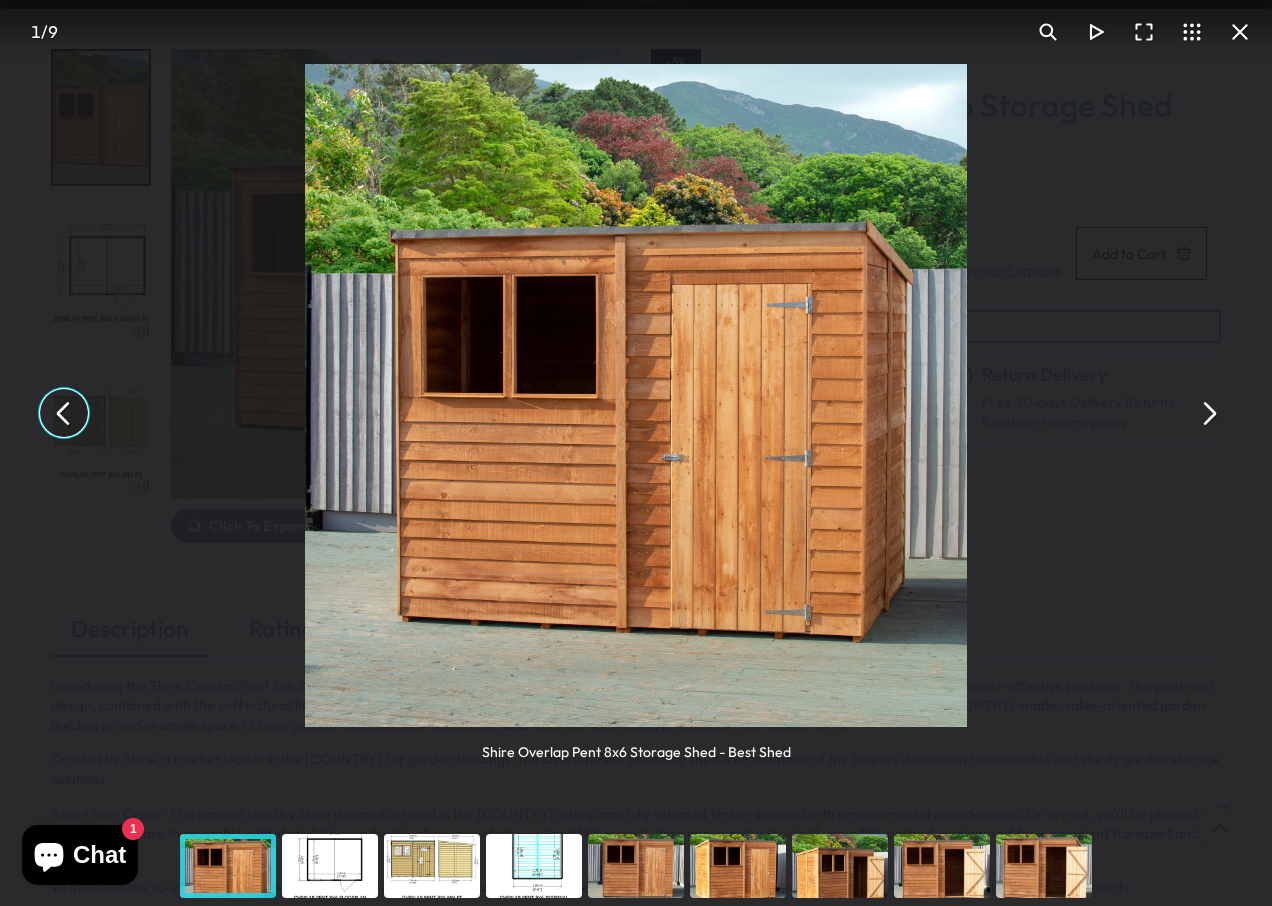 click at bounding box center [64, 413] 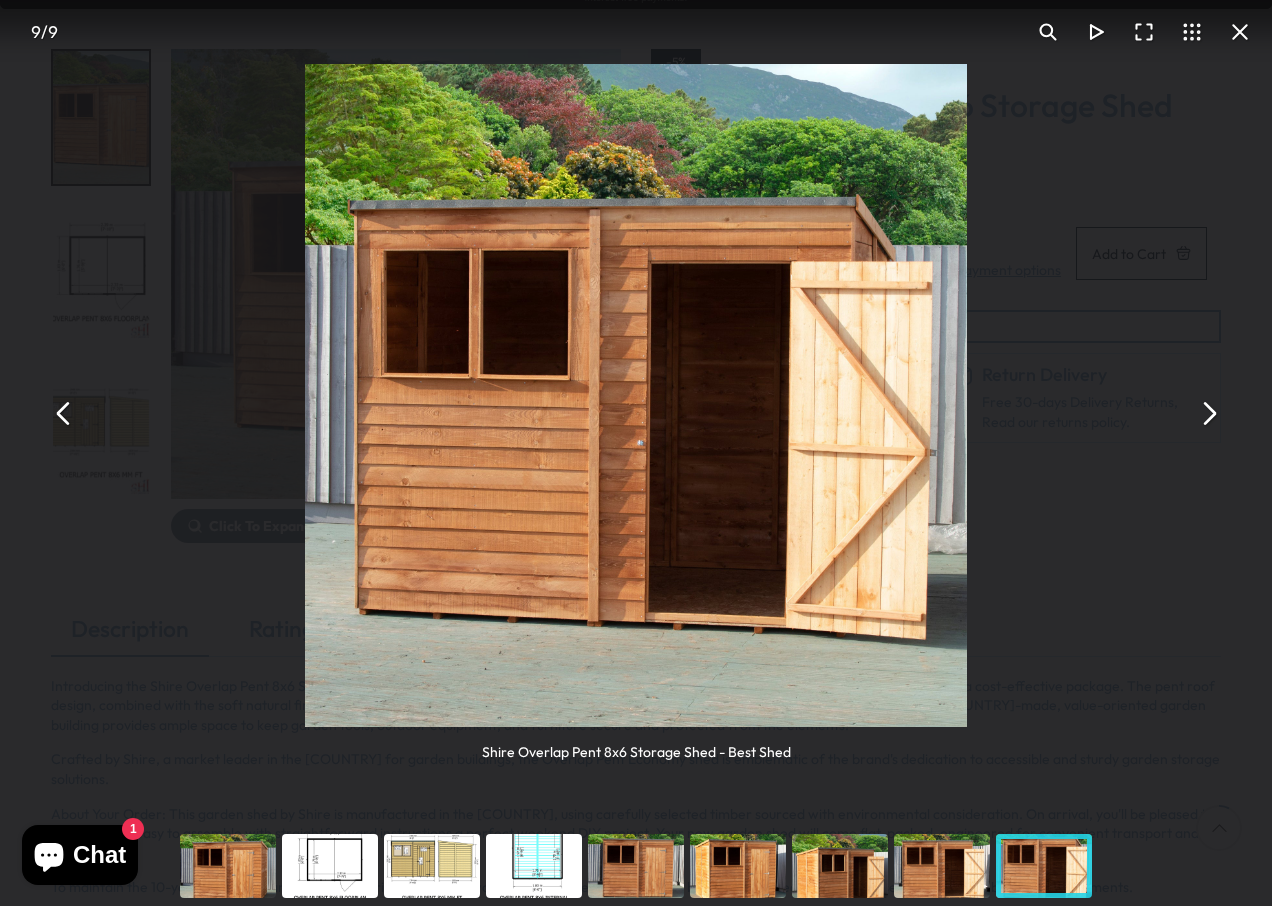click at bounding box center (64, 413) 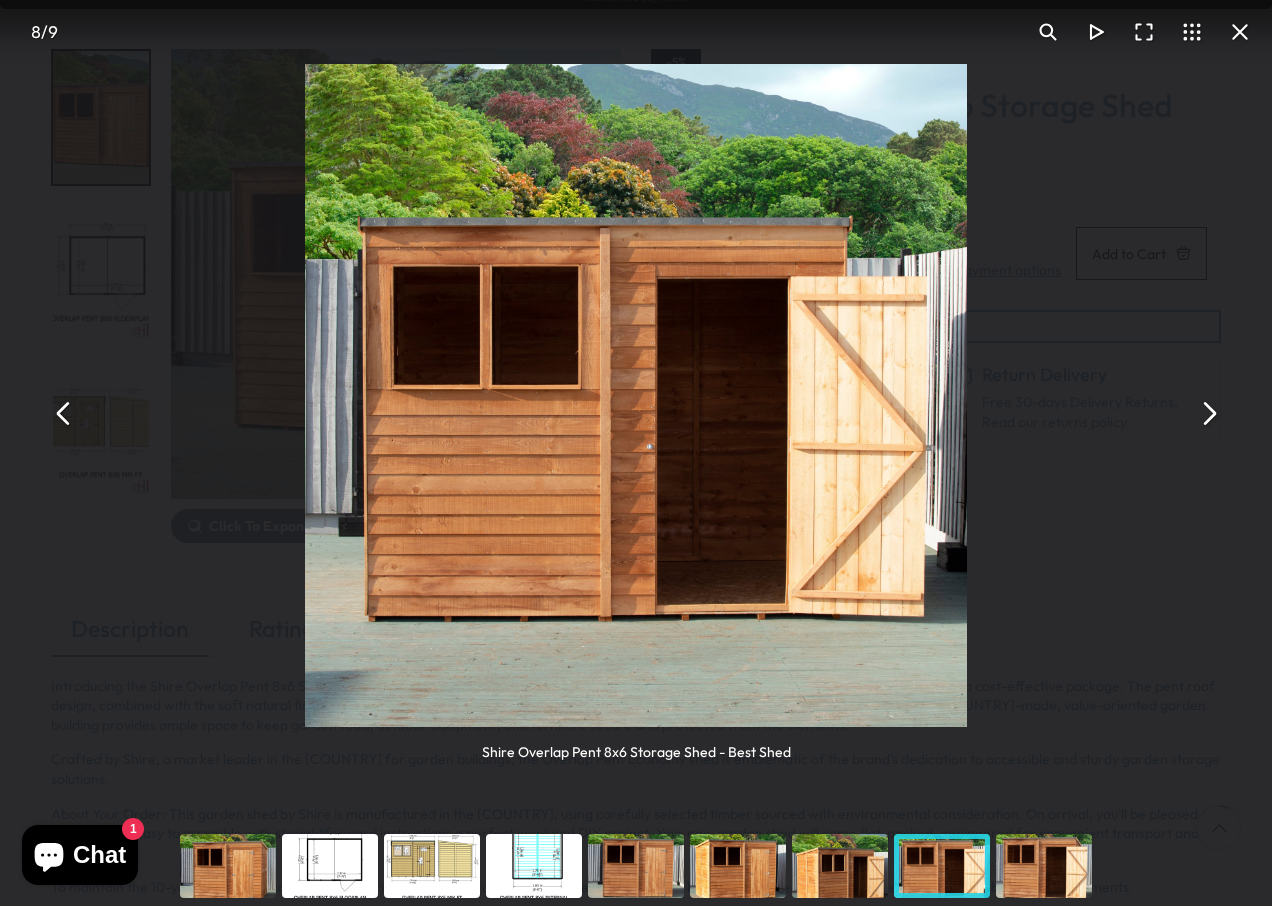 click at bounding box center [64, 413] 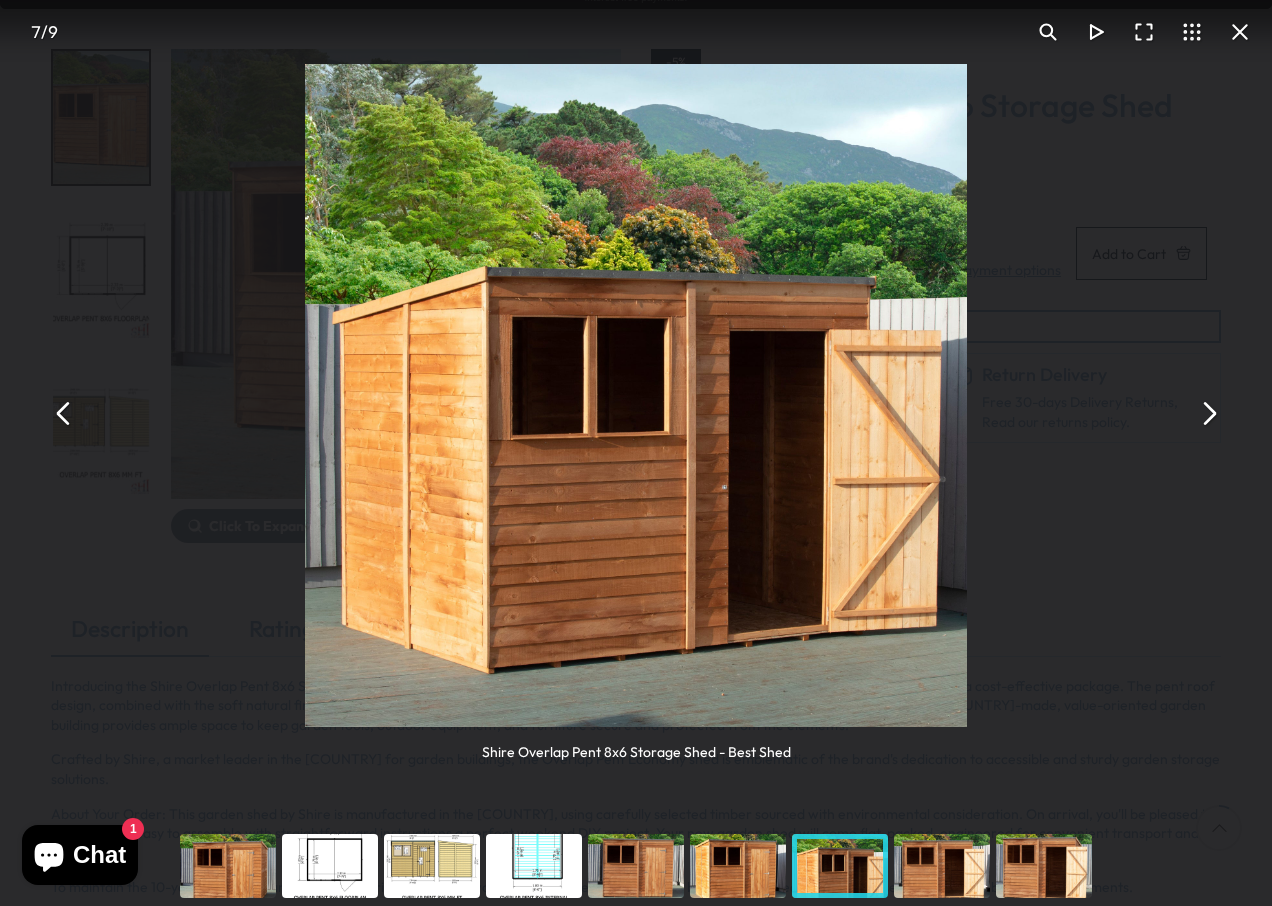 click at bounding box center (64, 413) 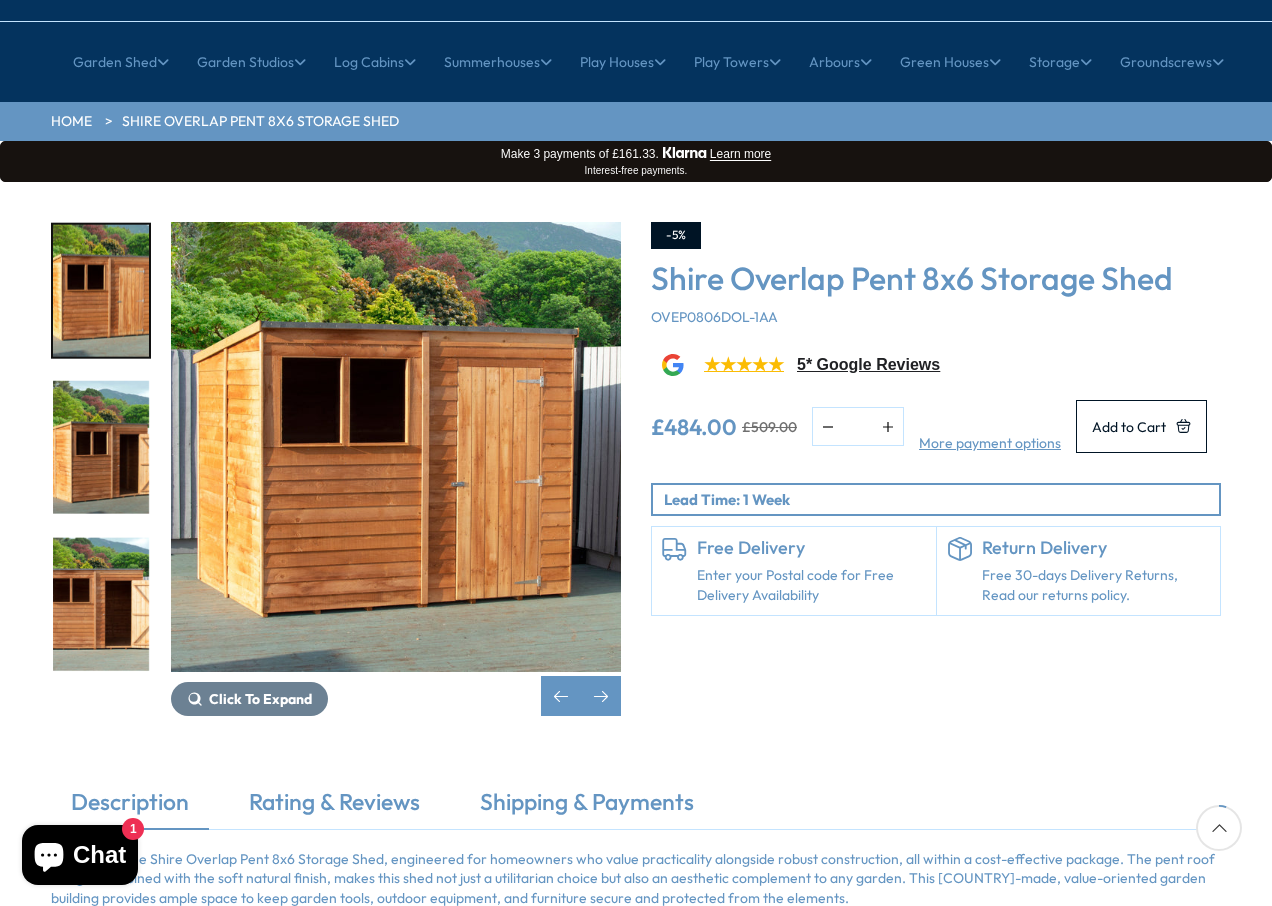 scroll, scrollTop: 100, scrollLeft: 0, axis: vertical 